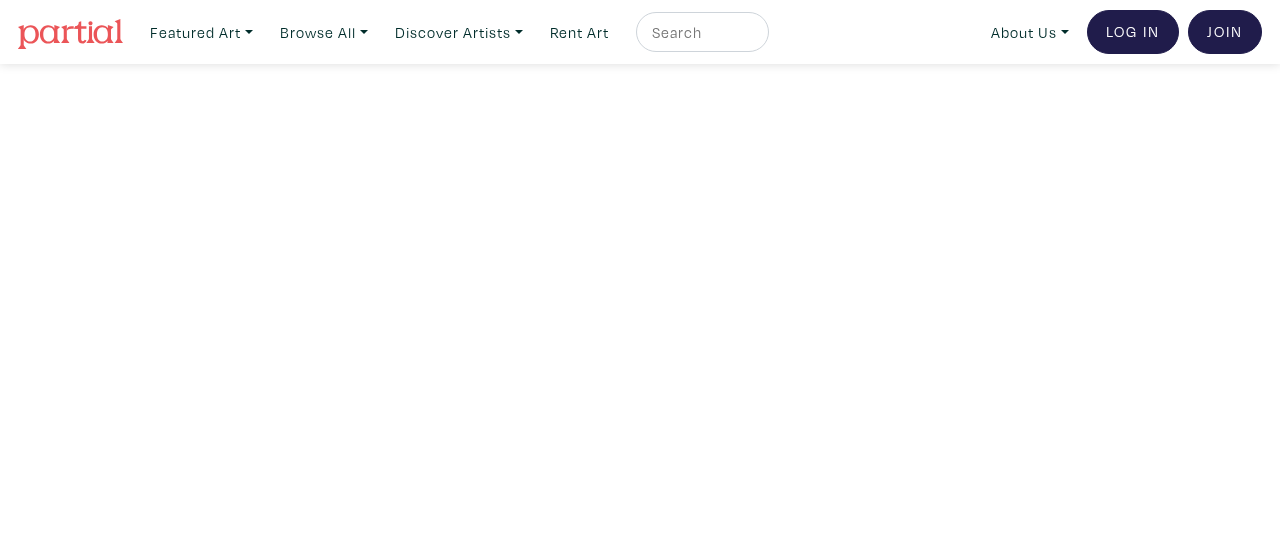 scroll, scrollTop: 0, scrollLeft: 0, axis: both 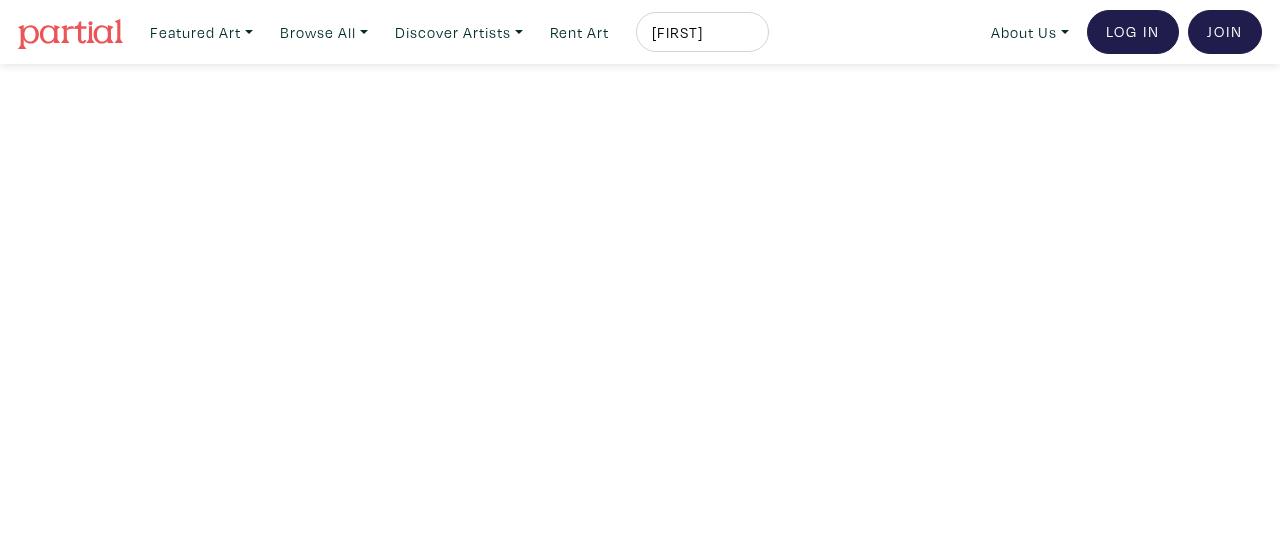 type on "[FIRST]" 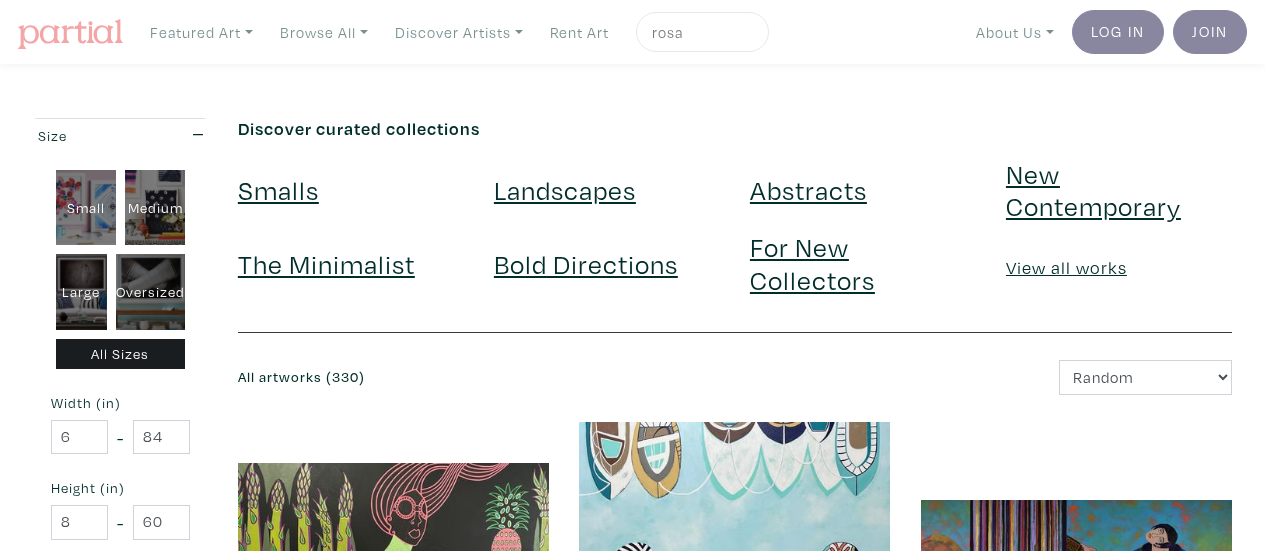 scroll, scrollTop: 0, scrollLeft: 0, axis: both 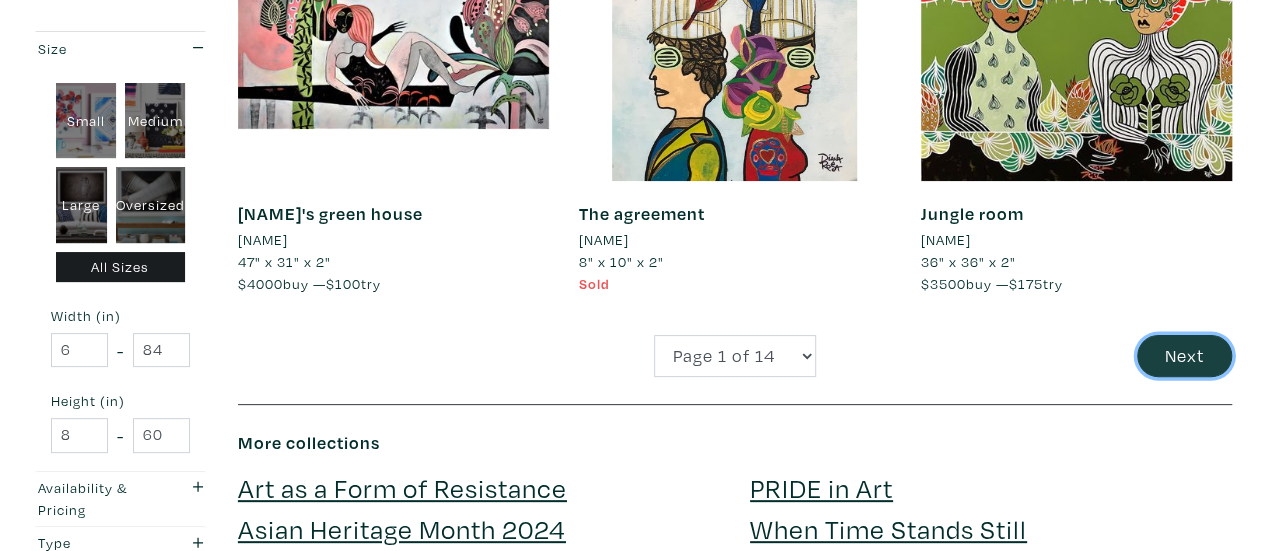 click on "Next" at bounding box center (1184, 356) 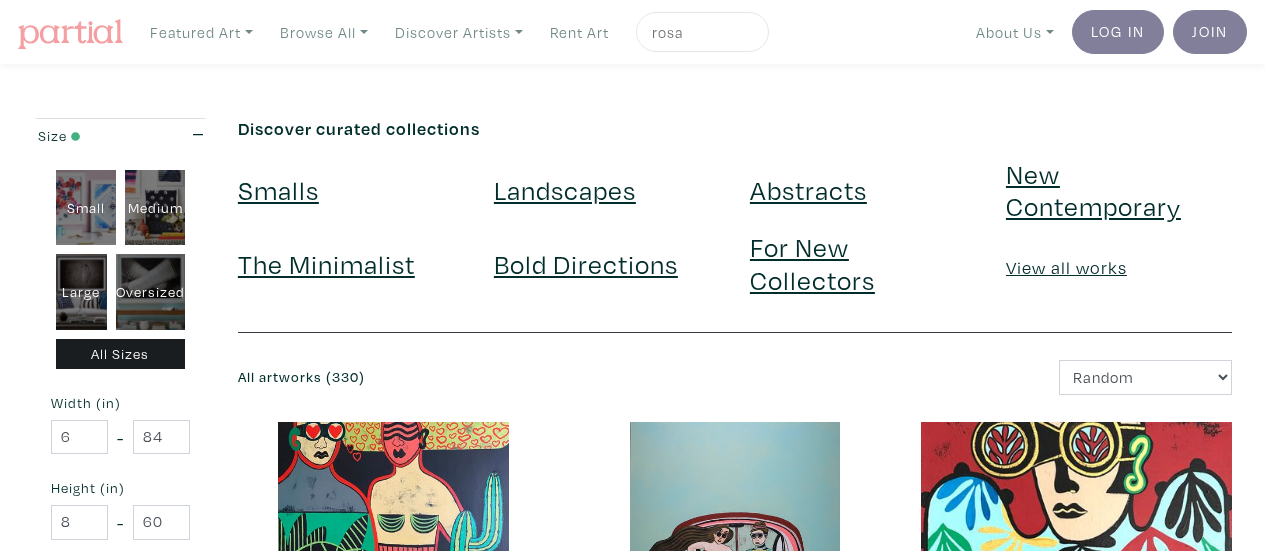 scroll, scrollTop: 0, scrollLeft: 0, axis: both 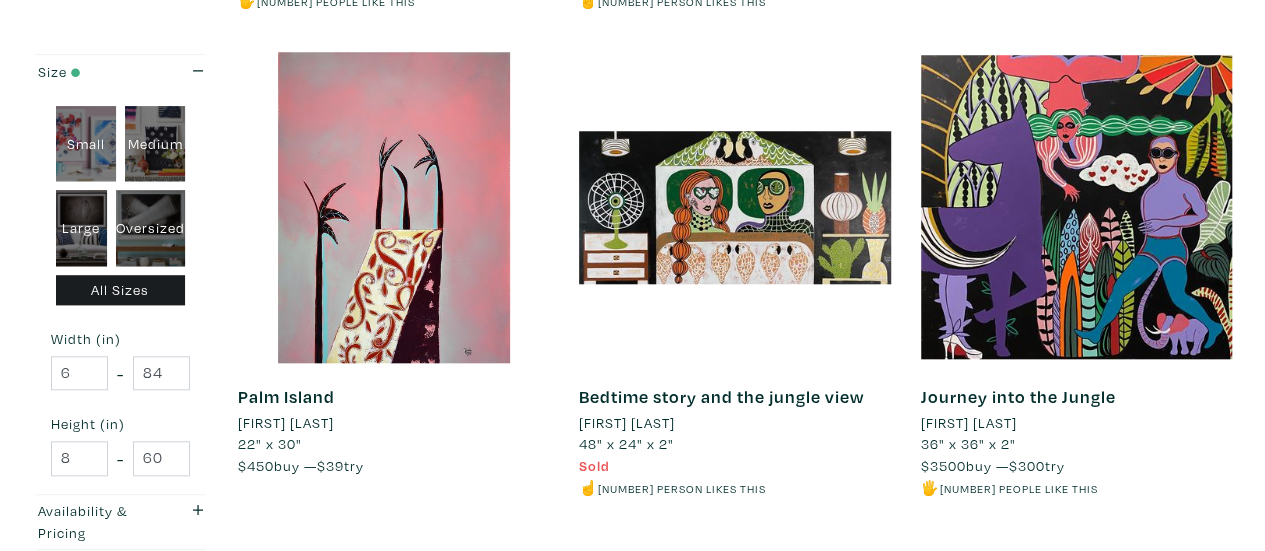 click at bounding box center [393, 207] 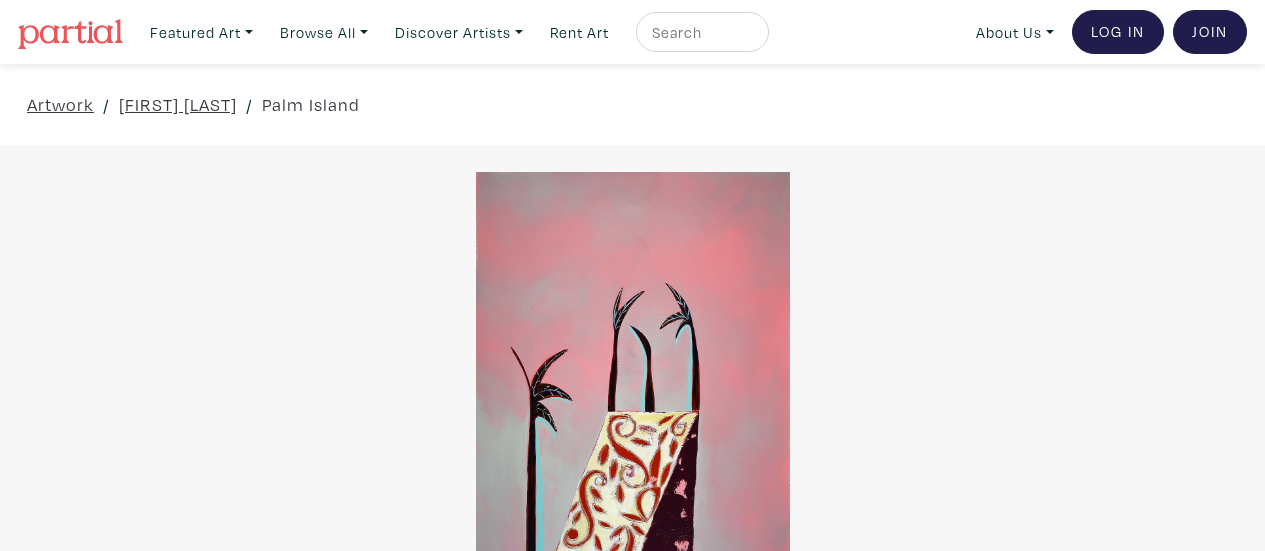click at bounding box center [632, 382] 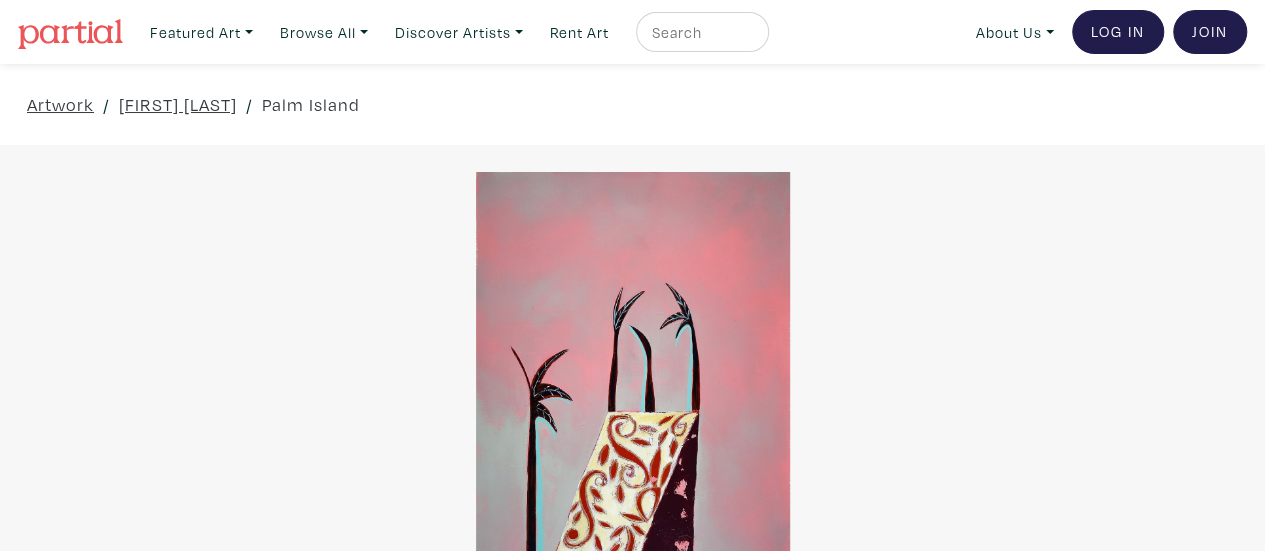 scroll, scrollTop: 0, scrollLeft: 0, axis: both 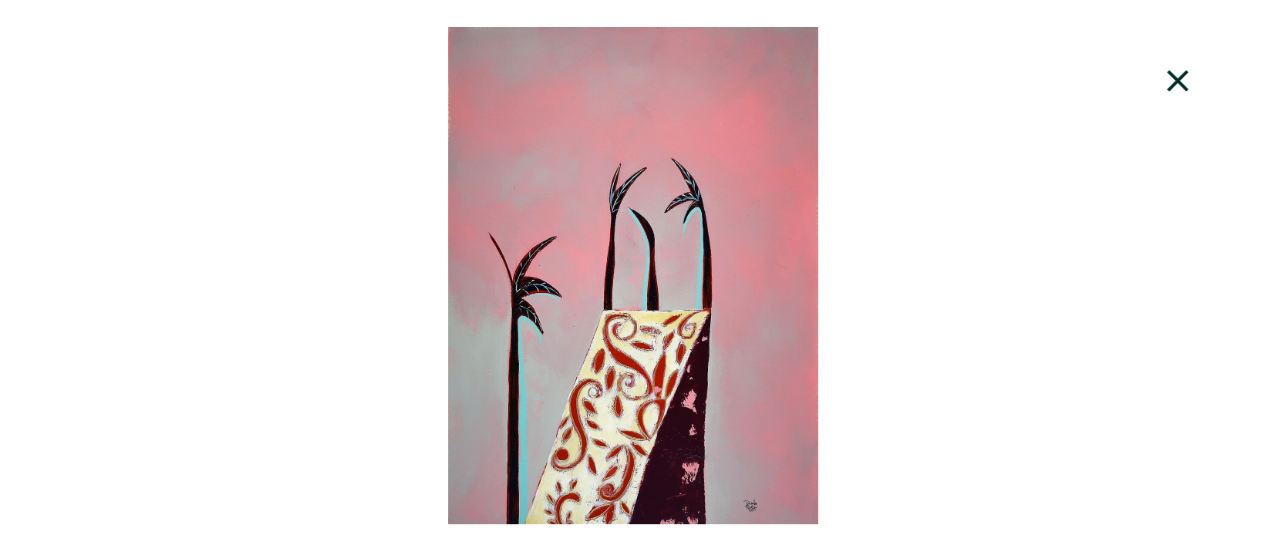 click at bounding box center (1177, 80) 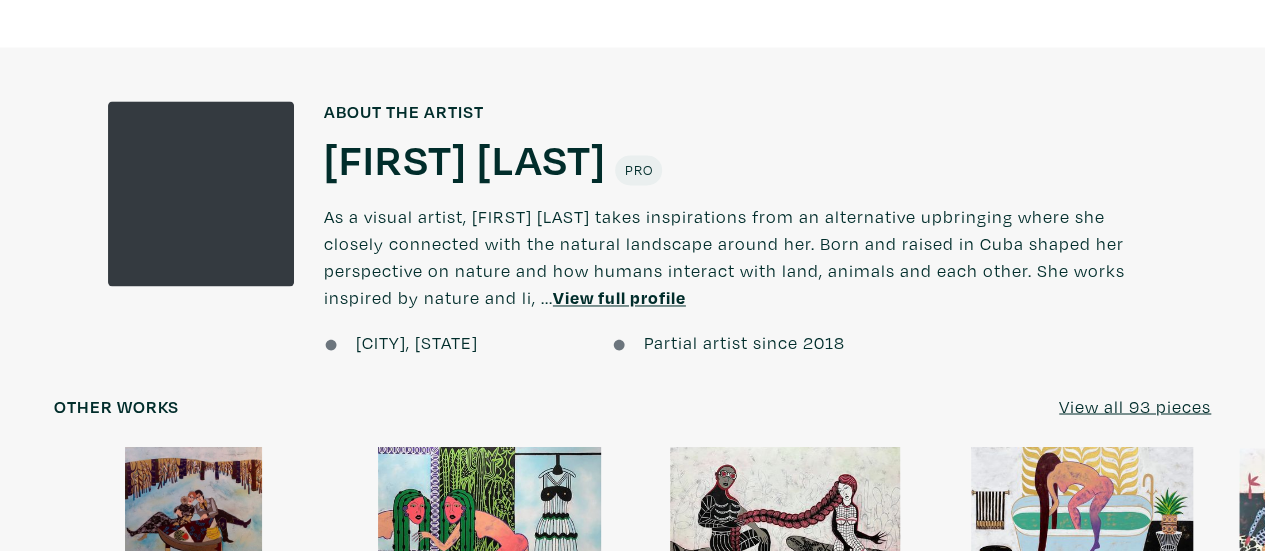 scroll, scrollTop: 1490, scrollLeft: 0, axis: vertical 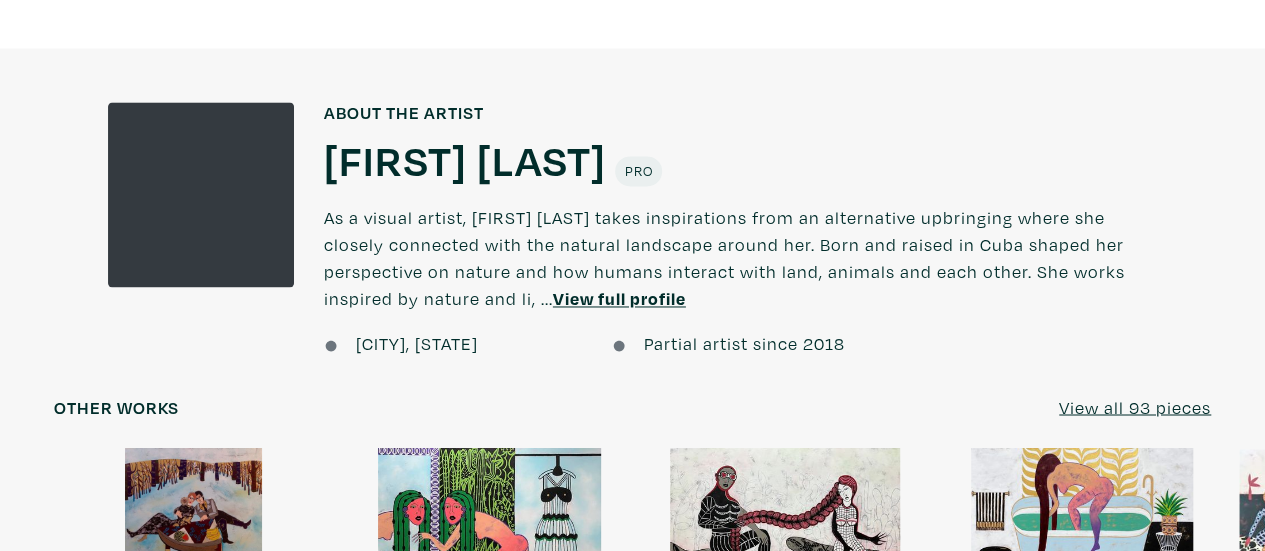 click on "View full profile" at bounding box center (619, 298) 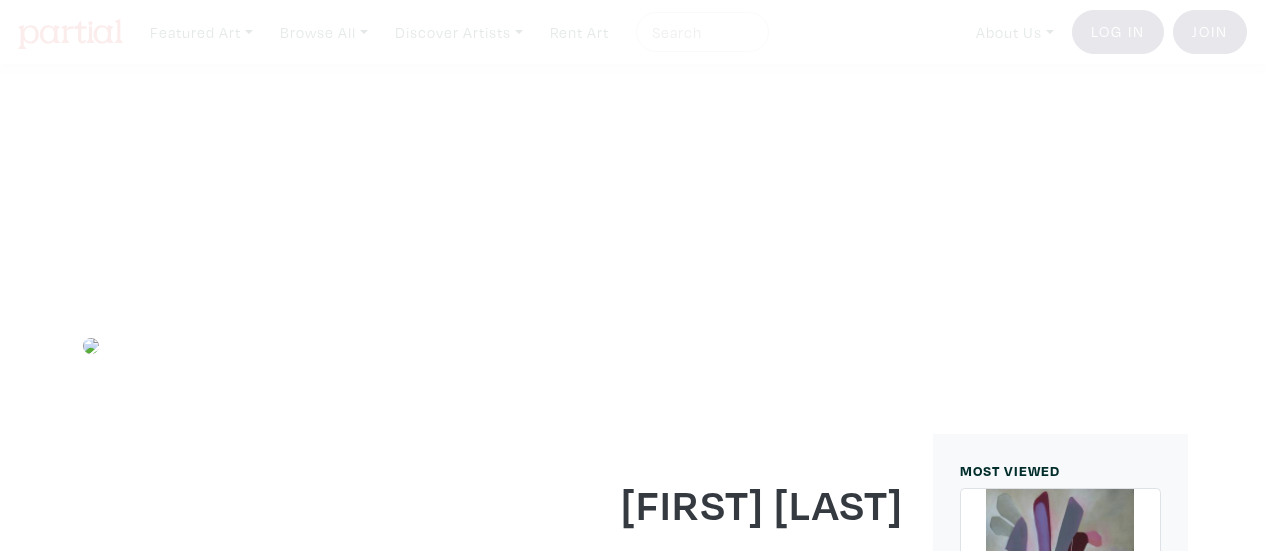 scroll, scrollTop: 0, scrollLeft: 0, axis: both 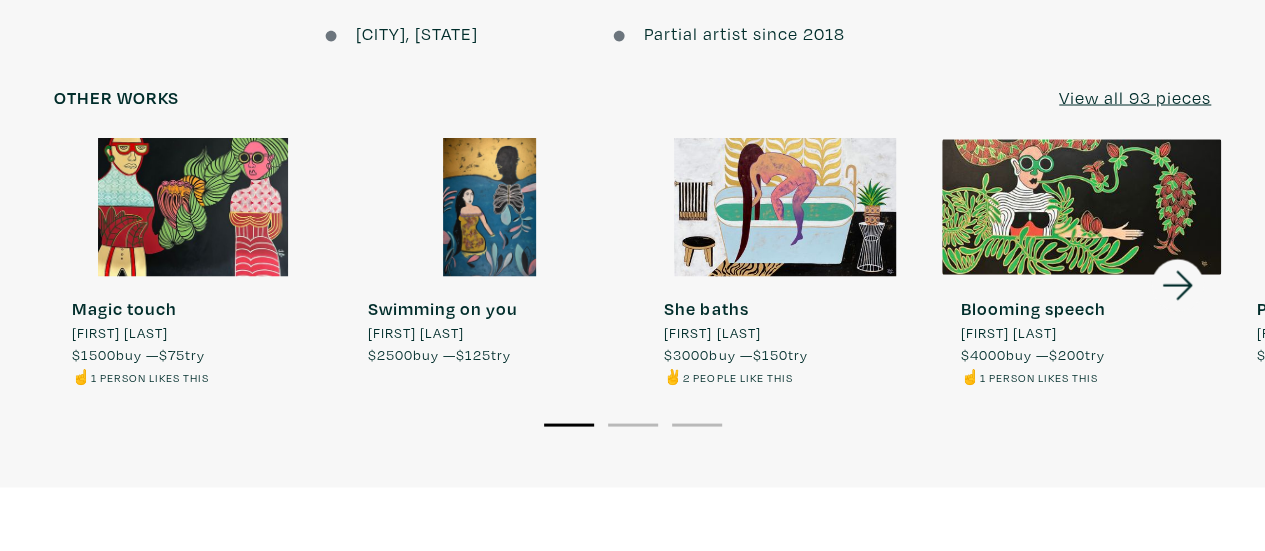 click at bounding box center [785, 206] 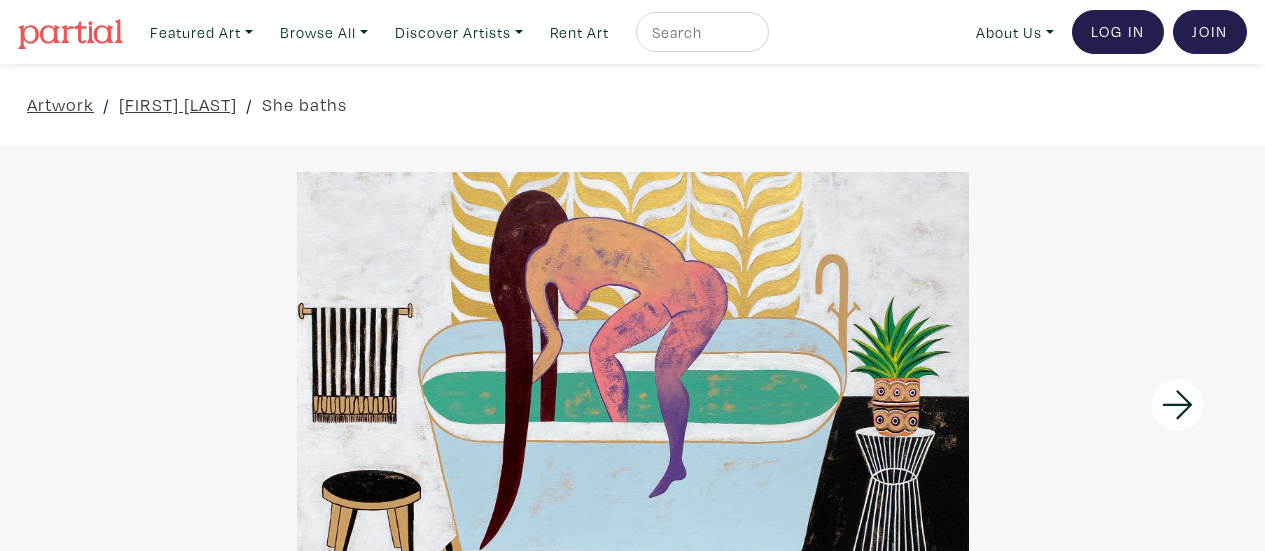 scroll, scrollTop: 0, scrollLeft: 0, axis: both 